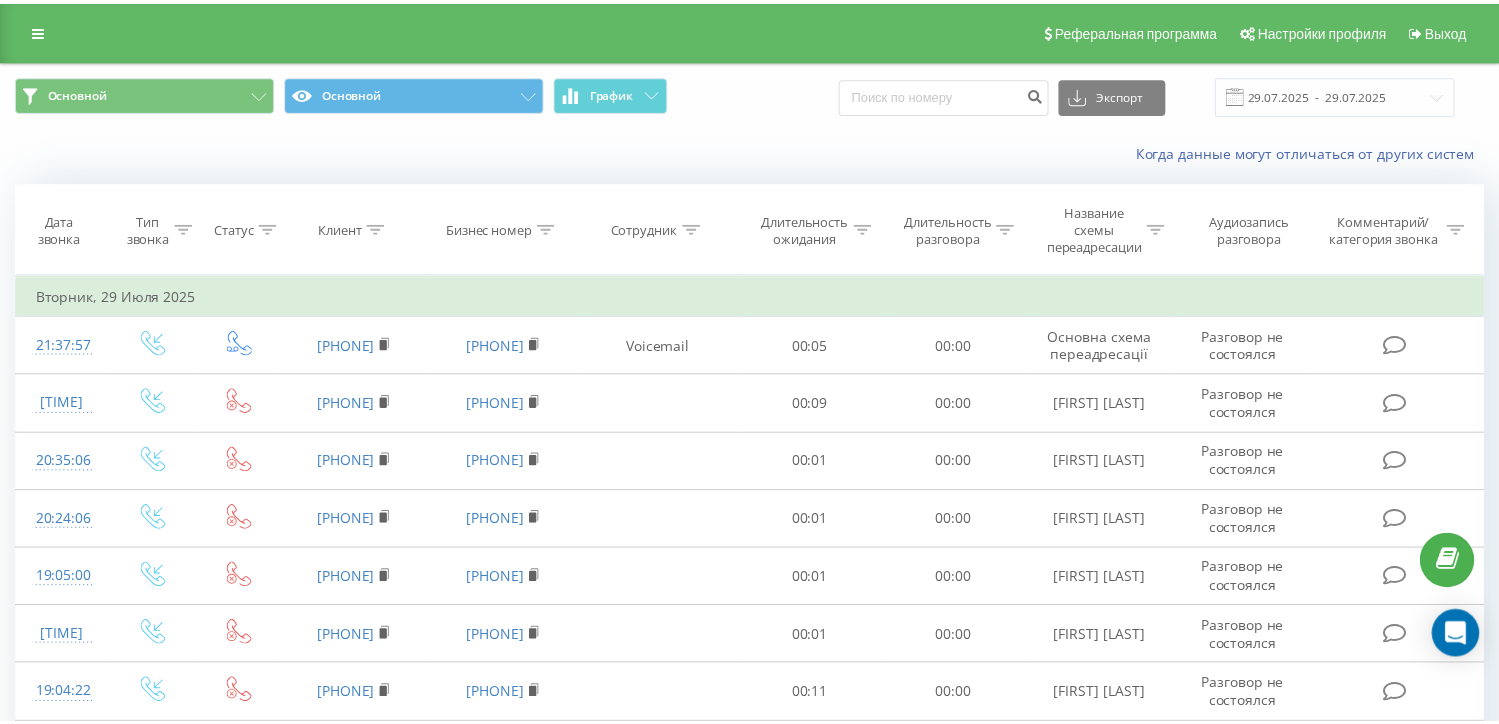 scroll, scrollTop: 0, scrollLeft: 0, axis: both 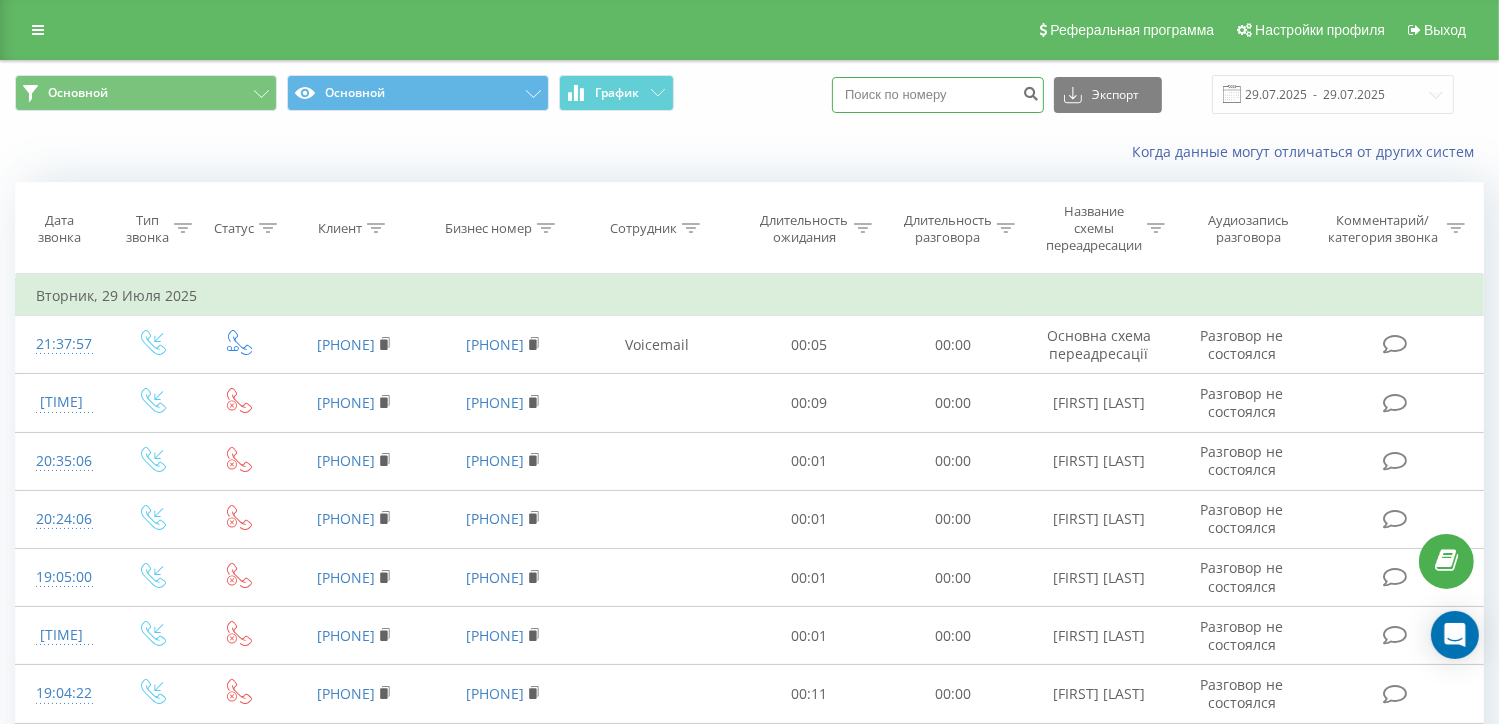 click at bounding box center (938, 95) 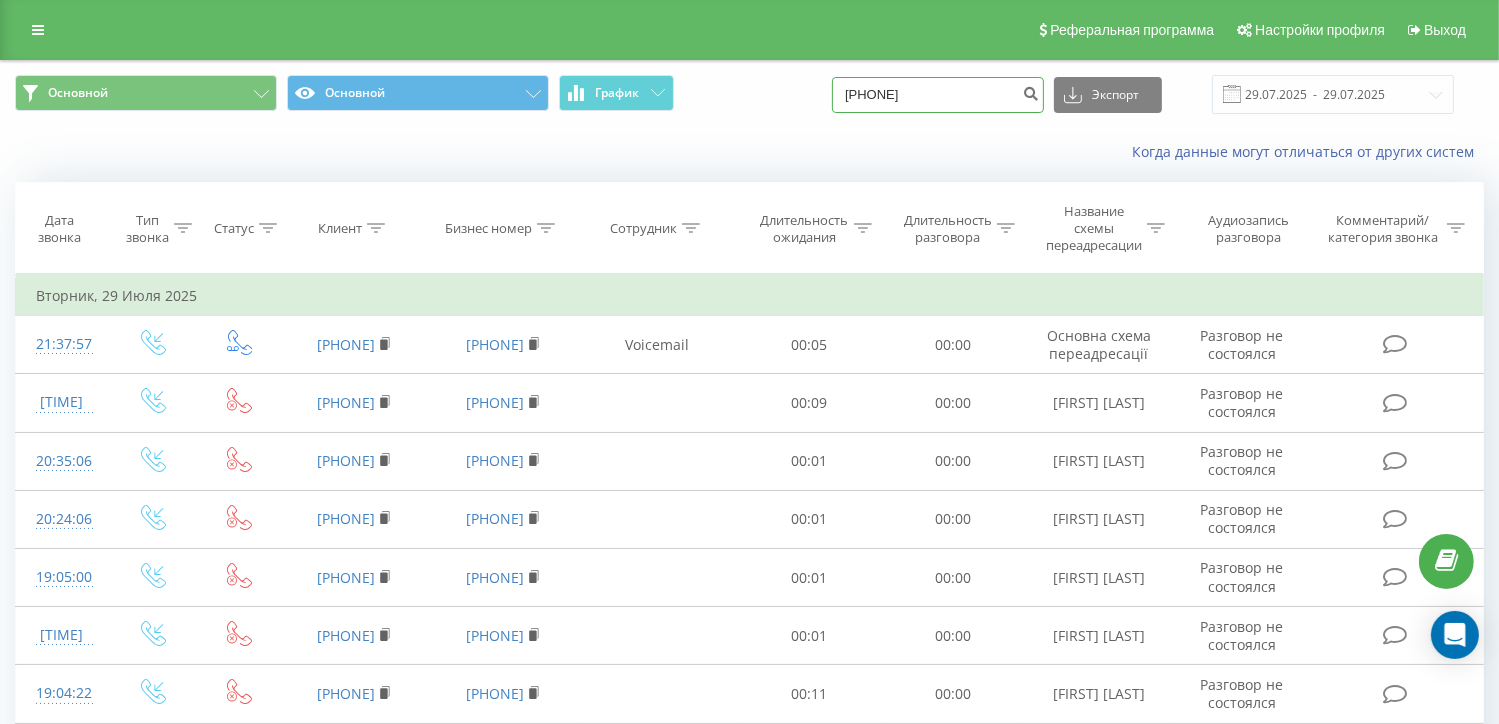 drag, startPoint x: 909, startPoint y: 93, endPoint x: 788, endPoint y: 100, distance: 121.20231 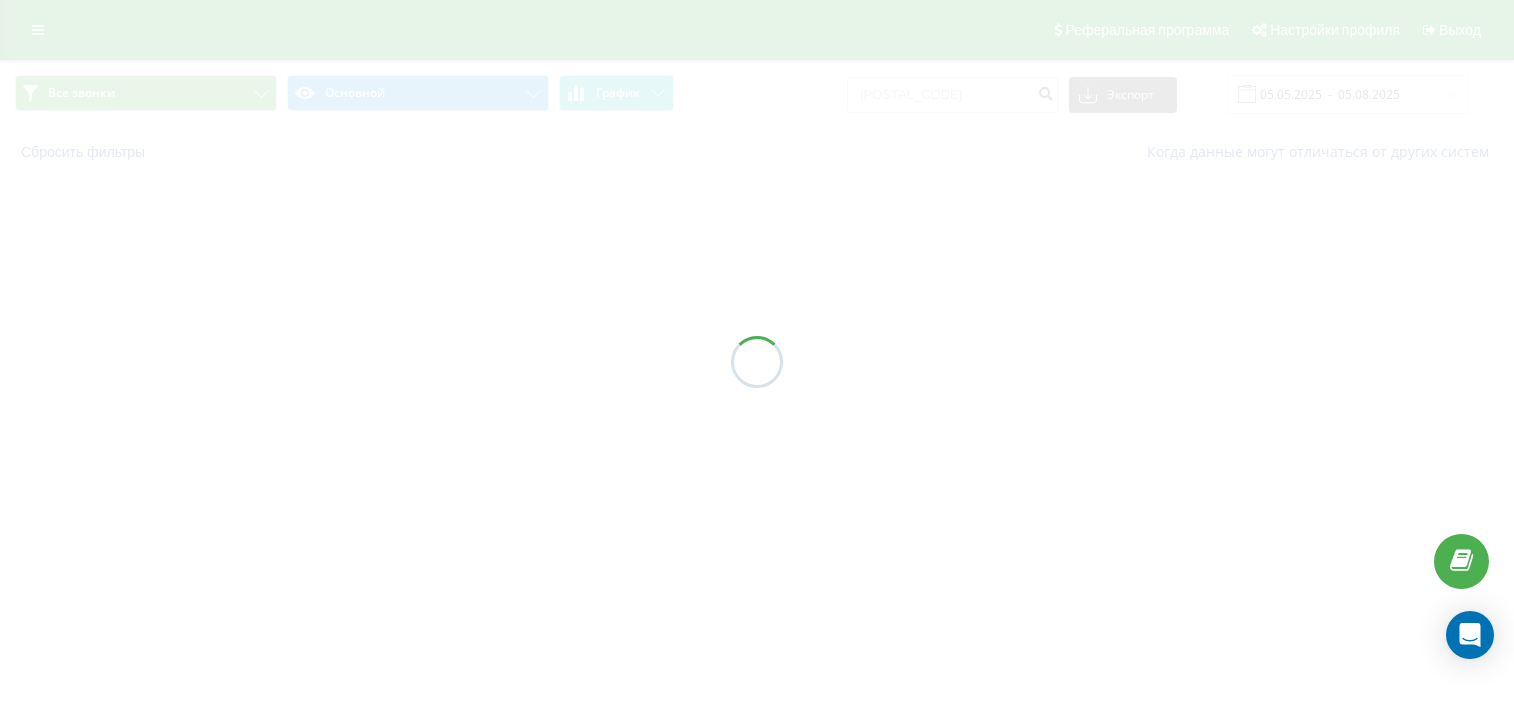 scroll, scrollTop: 0, scrollLeft: 0, axis: both 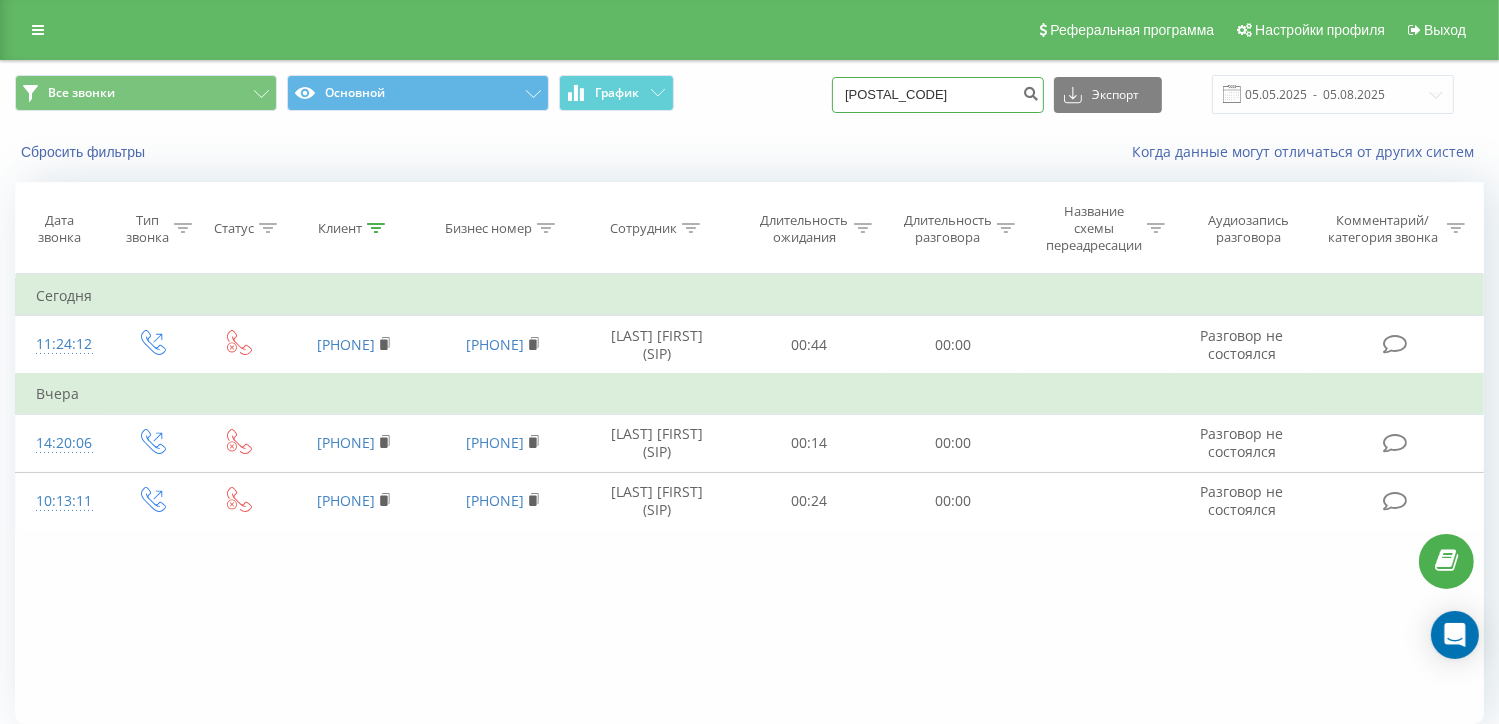 click on "0682911854" at bounding box center [938, 95] 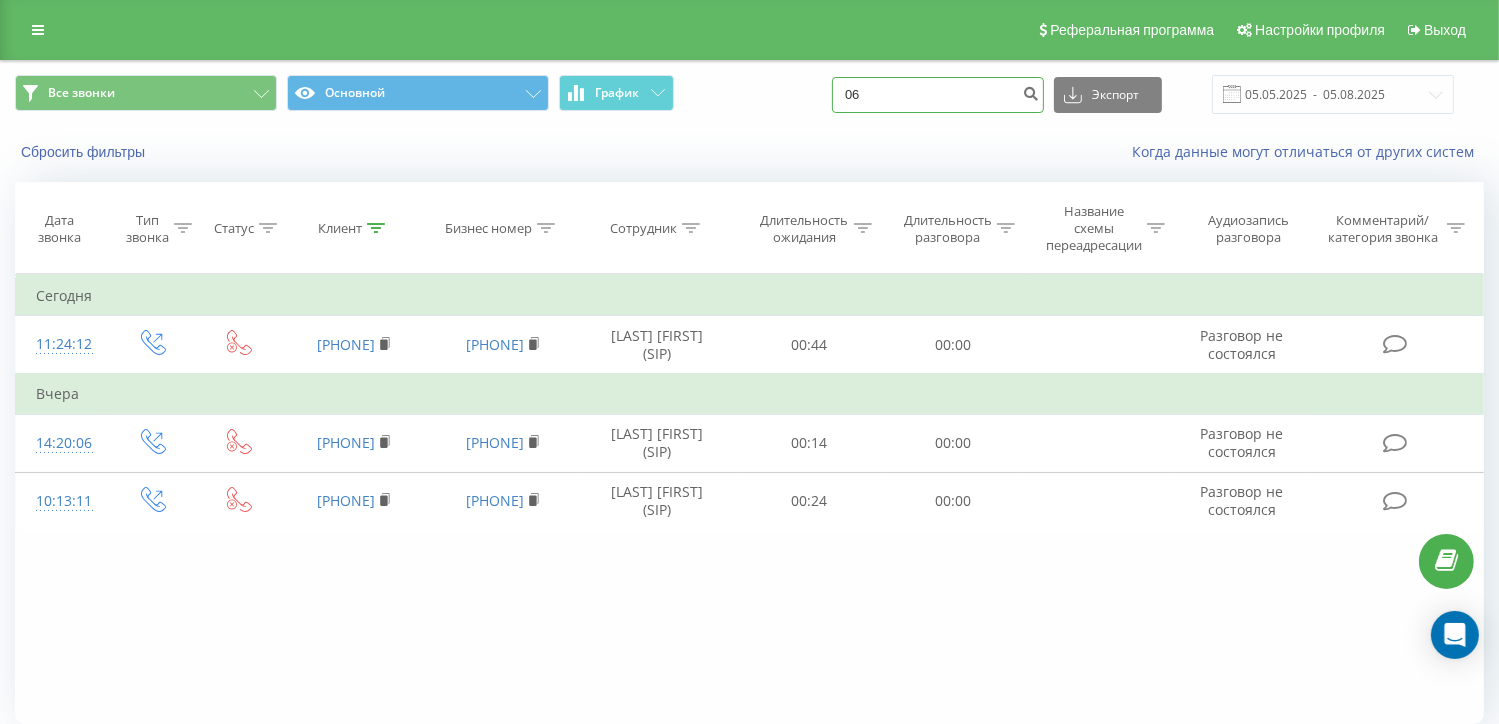 type on "0" 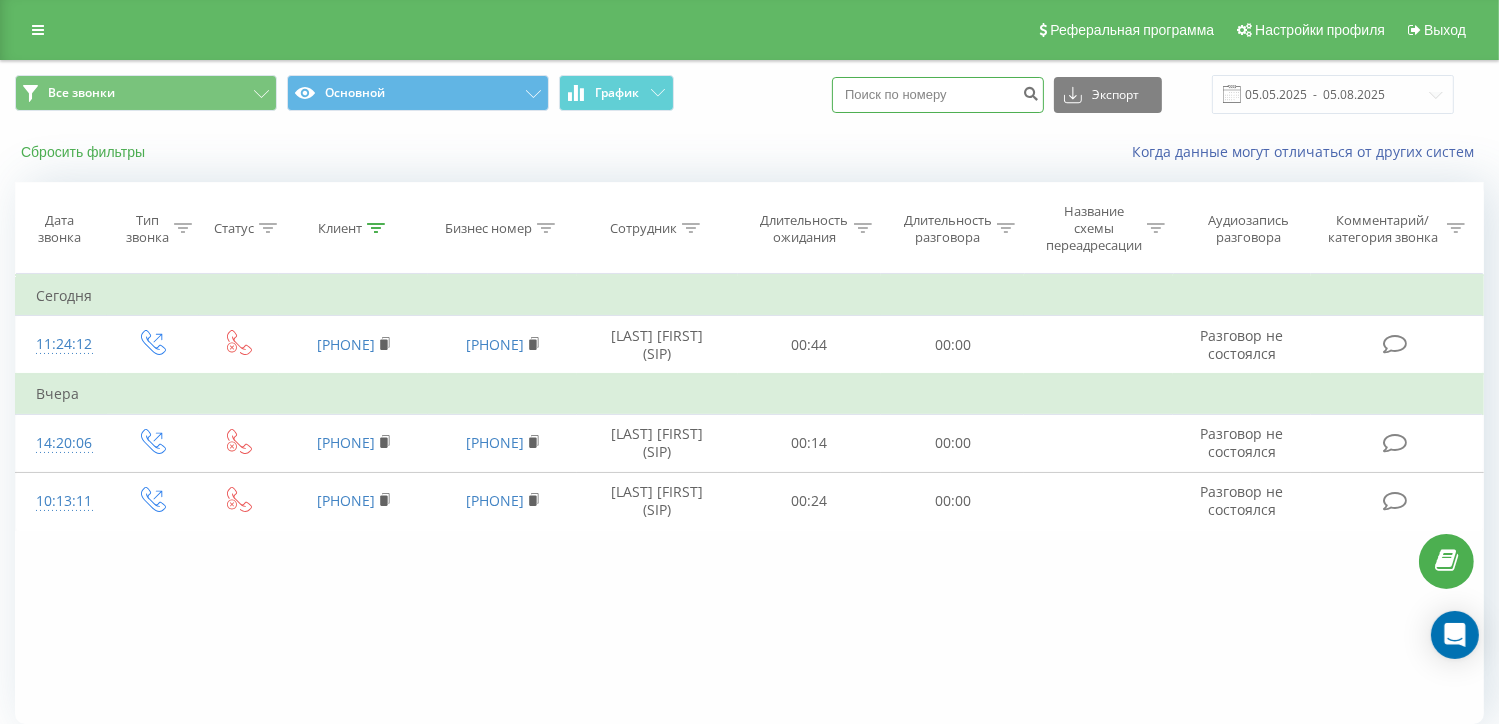 type 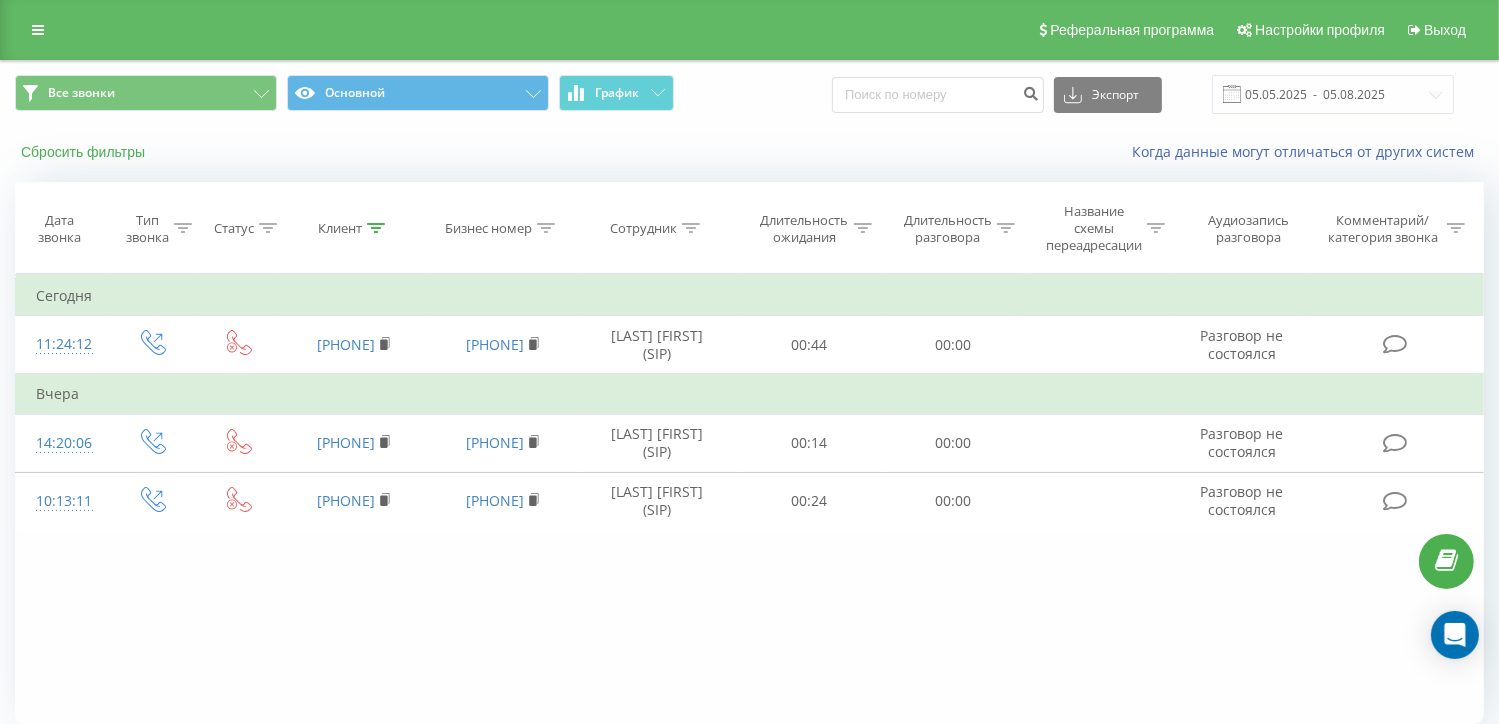 click on "Сбросить фильтры" at bounding box center [85, 152] 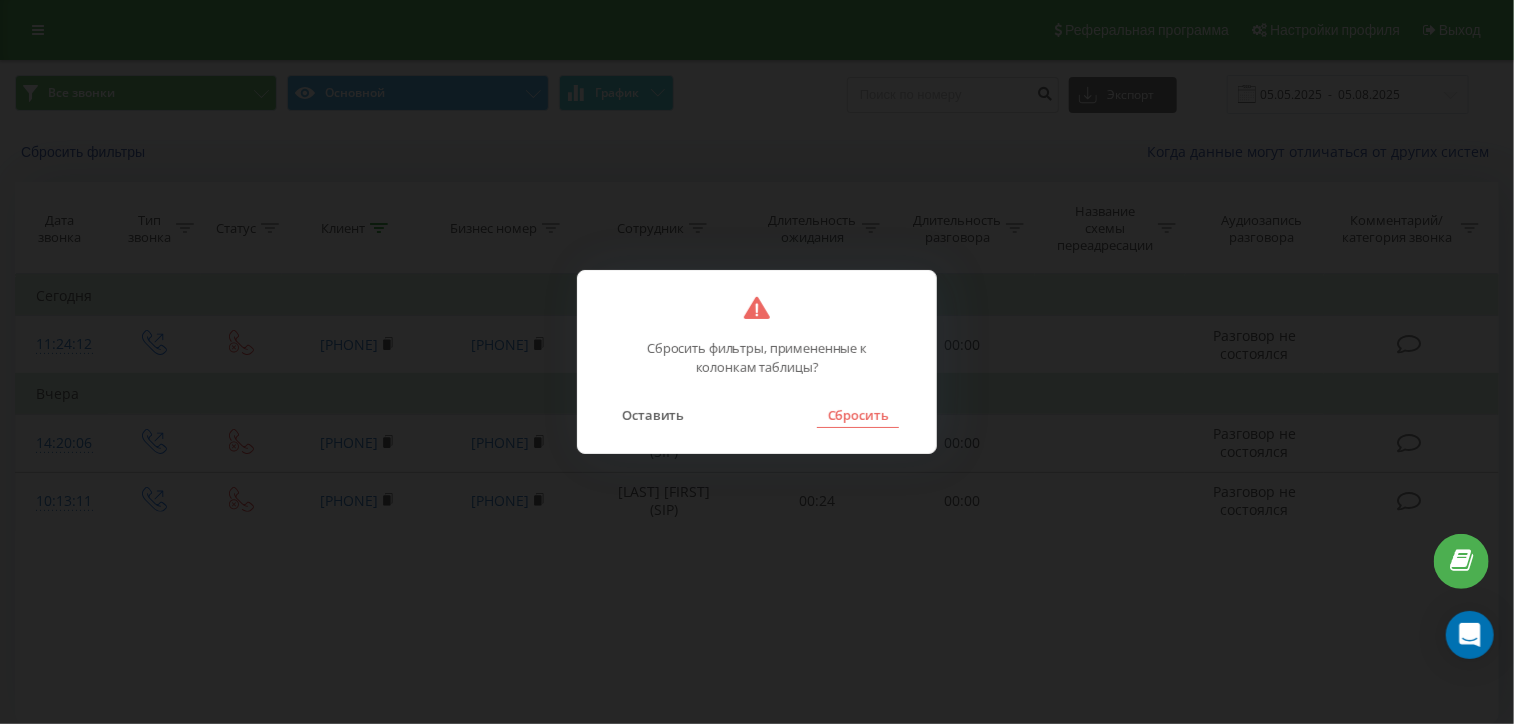 click on "Сбросить" at bounding box center (857, 415) 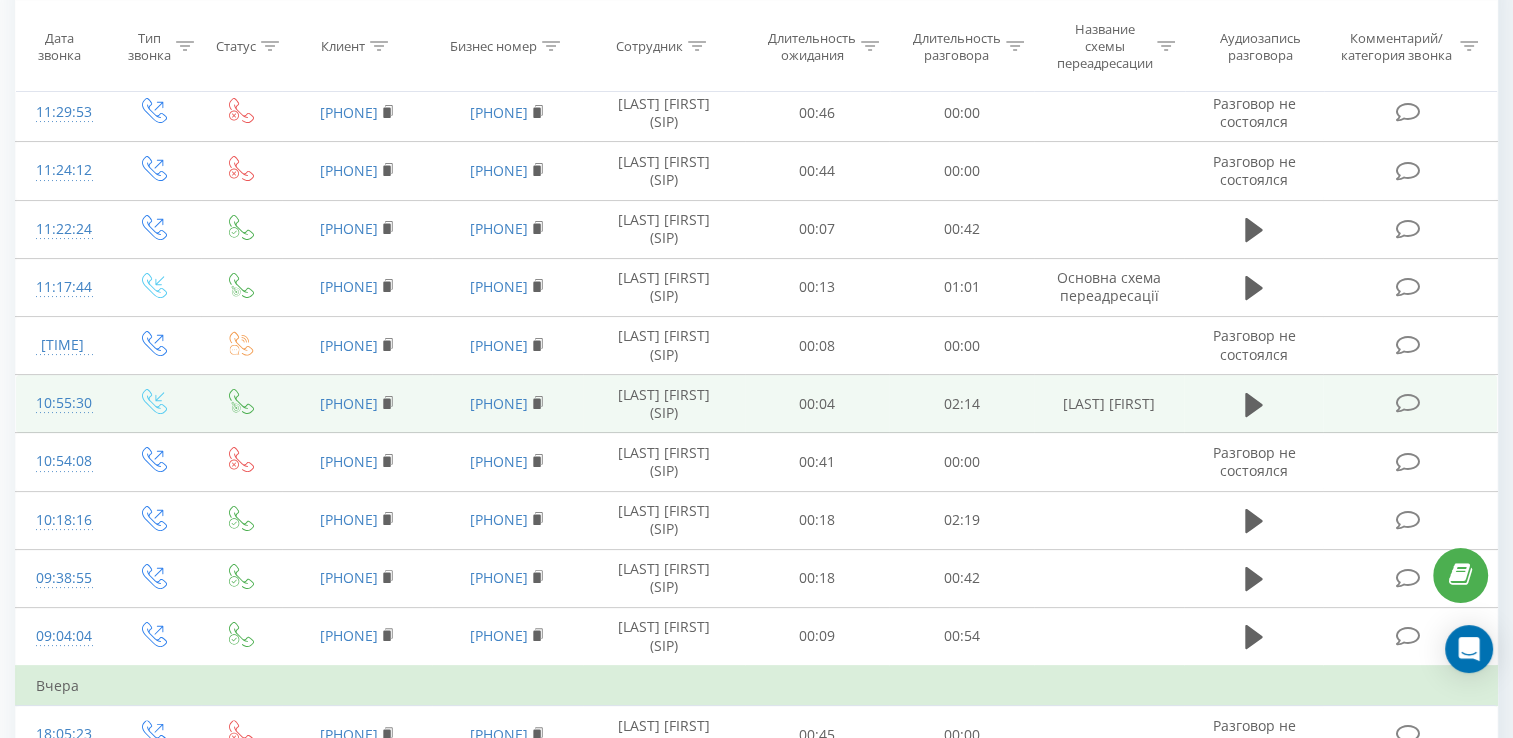 scroll, scrollTop: 0, scrollLeft: 0, axis: both 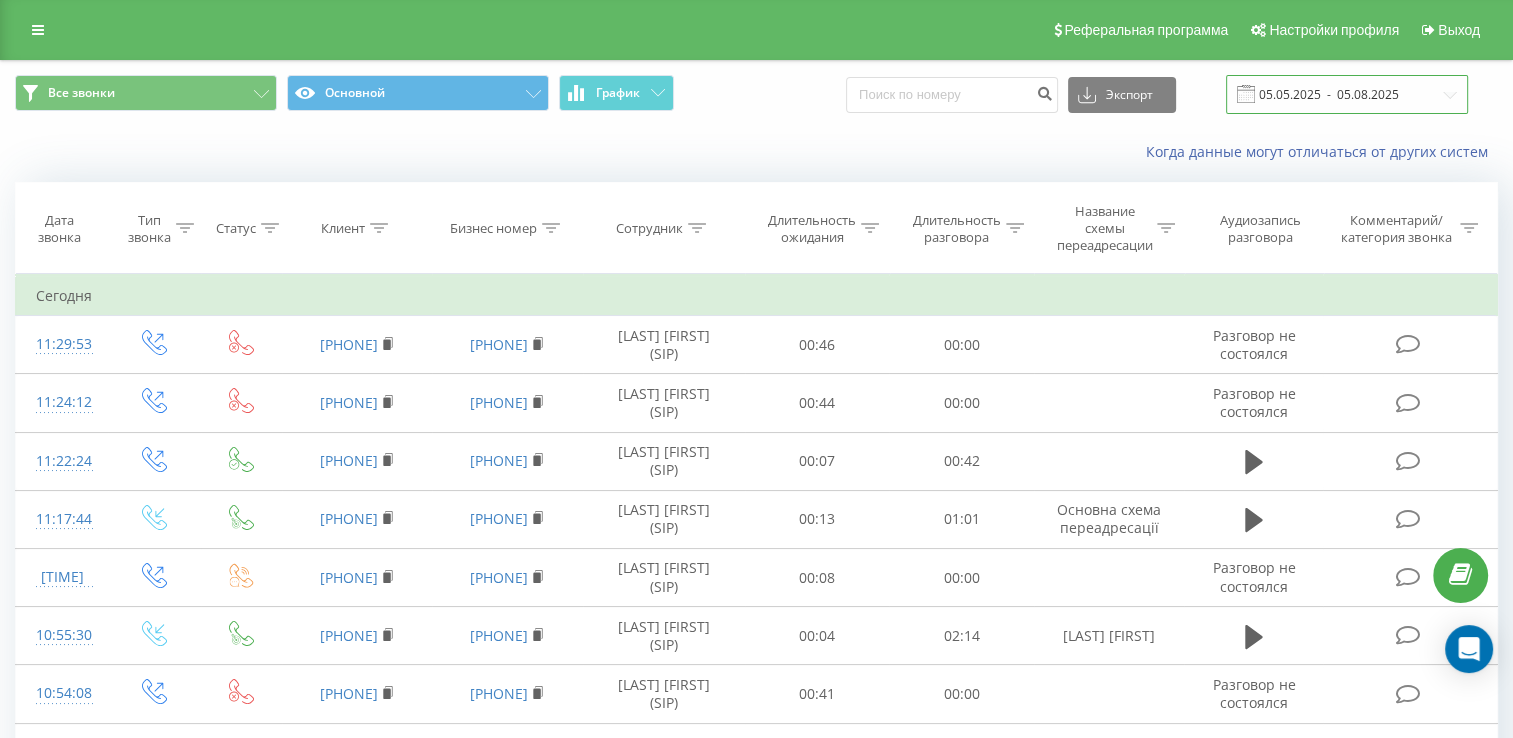 click on "05.05.2025  -  05.08.2025" at bounding box center (1347, 94) 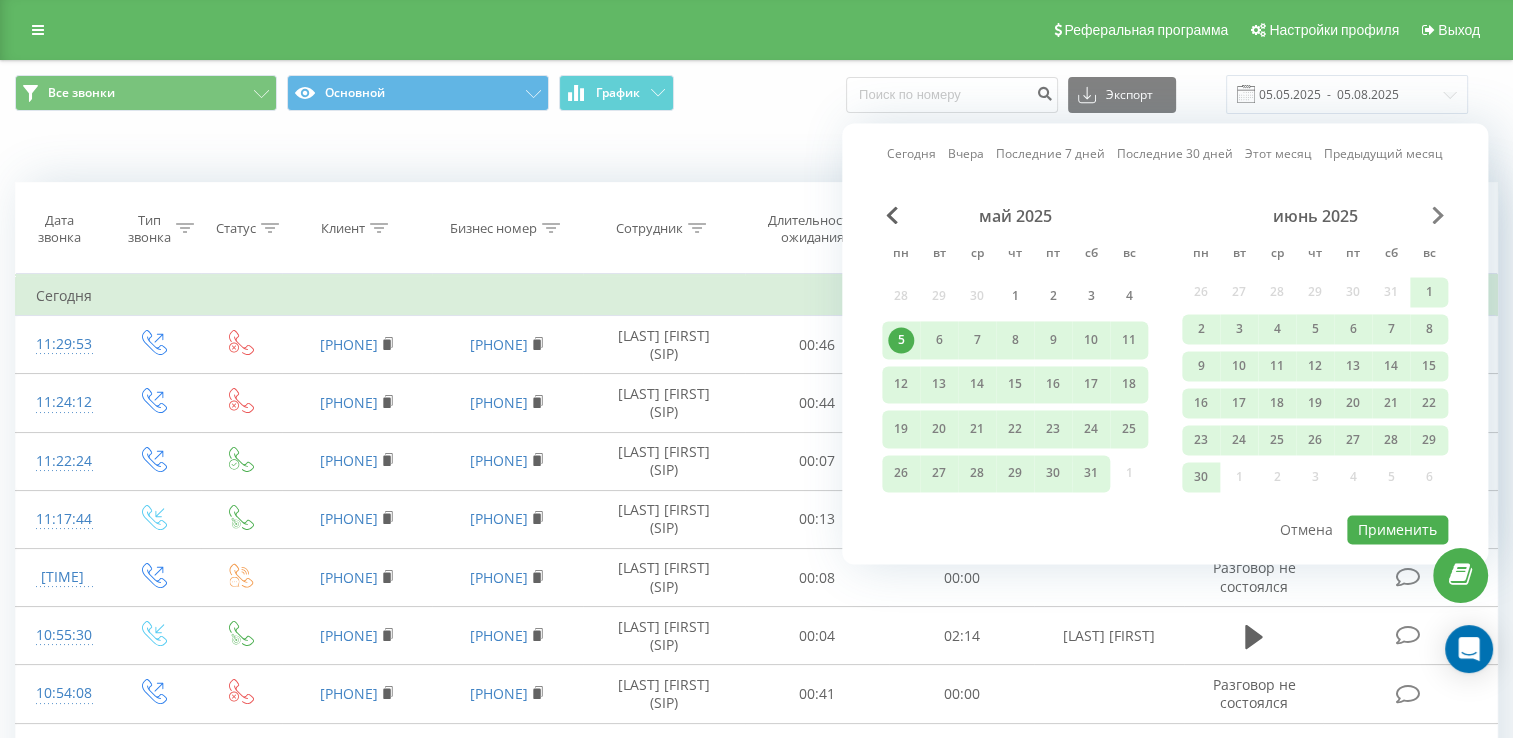 click at bounding box center [1438, 215] 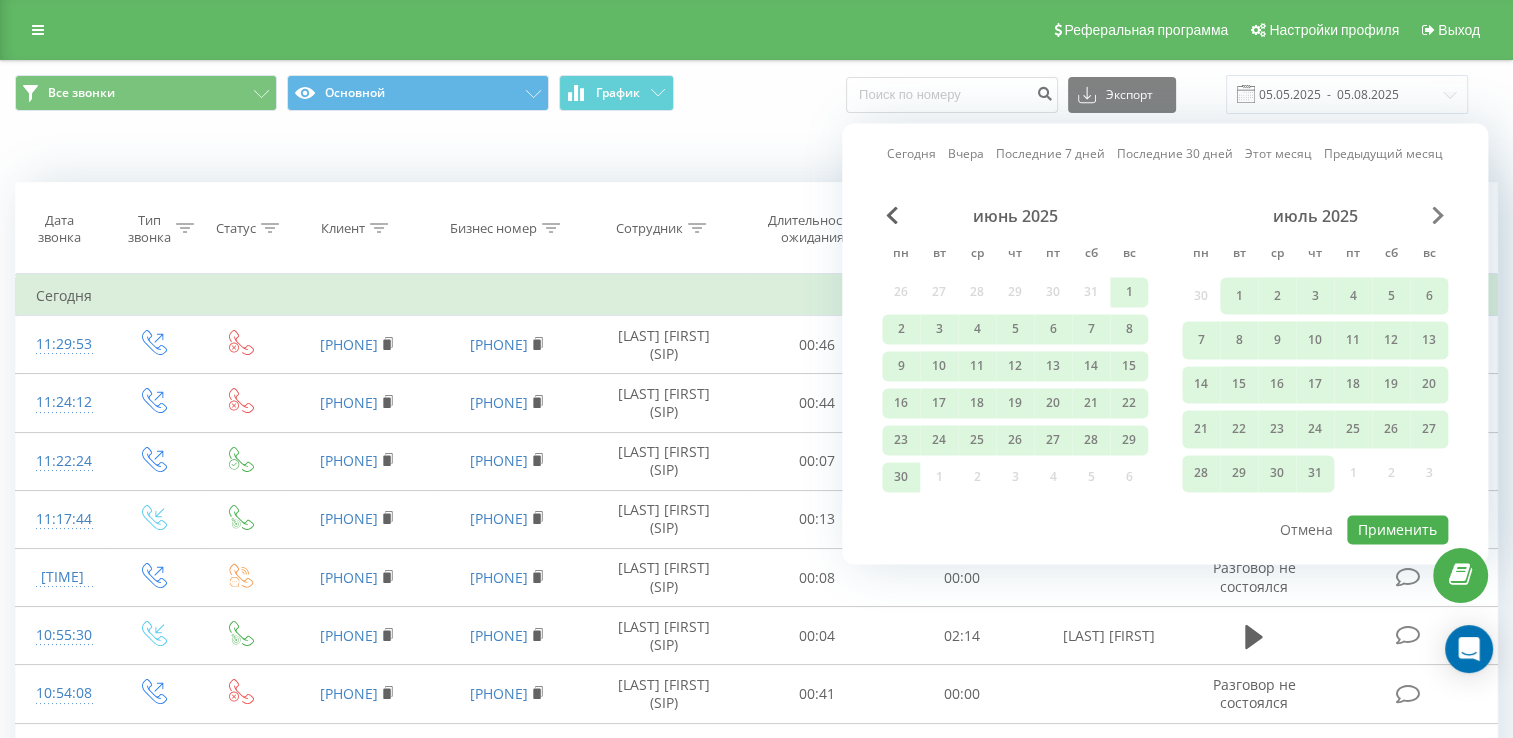 click at bounding box center (1438, 215) 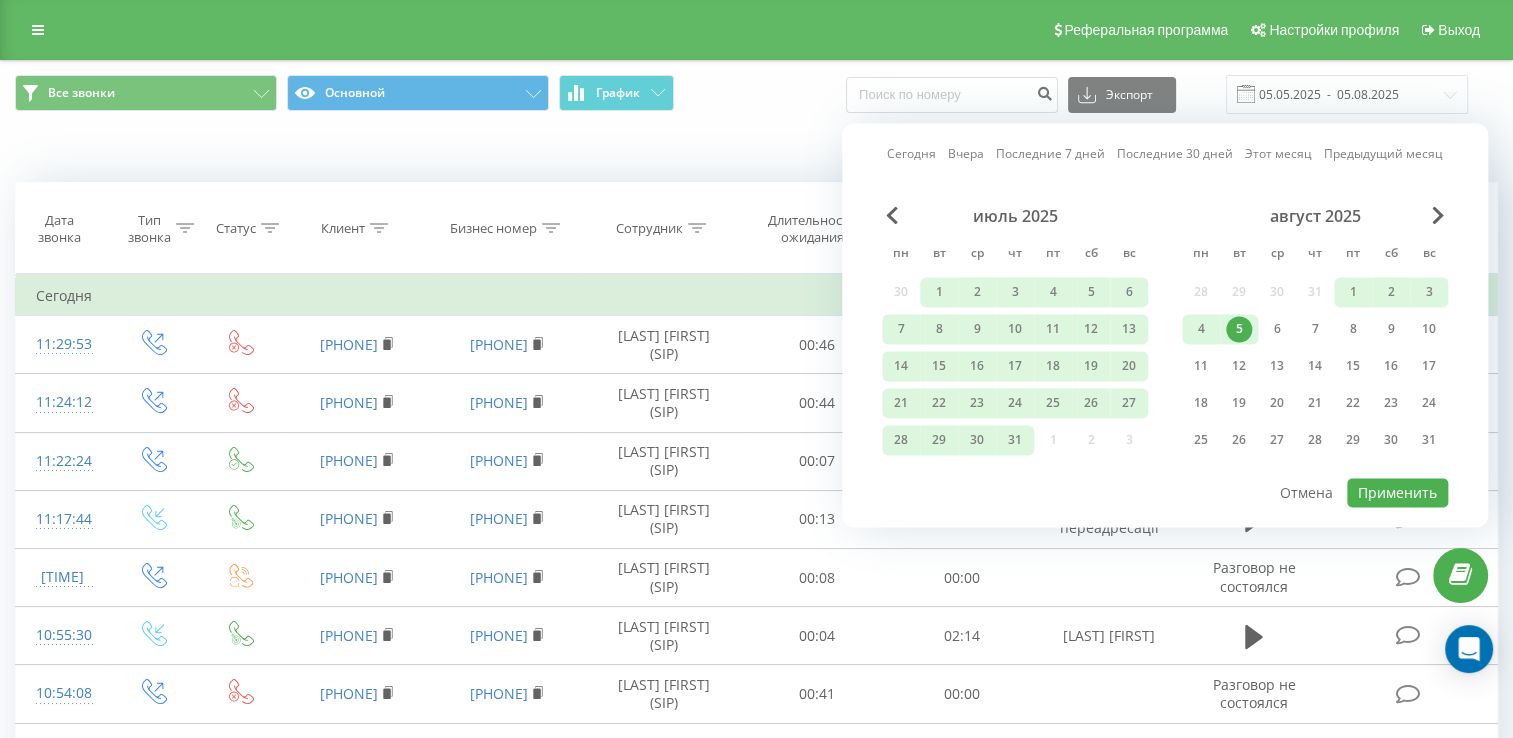 click on "5" at bounding box center (1239, 329) 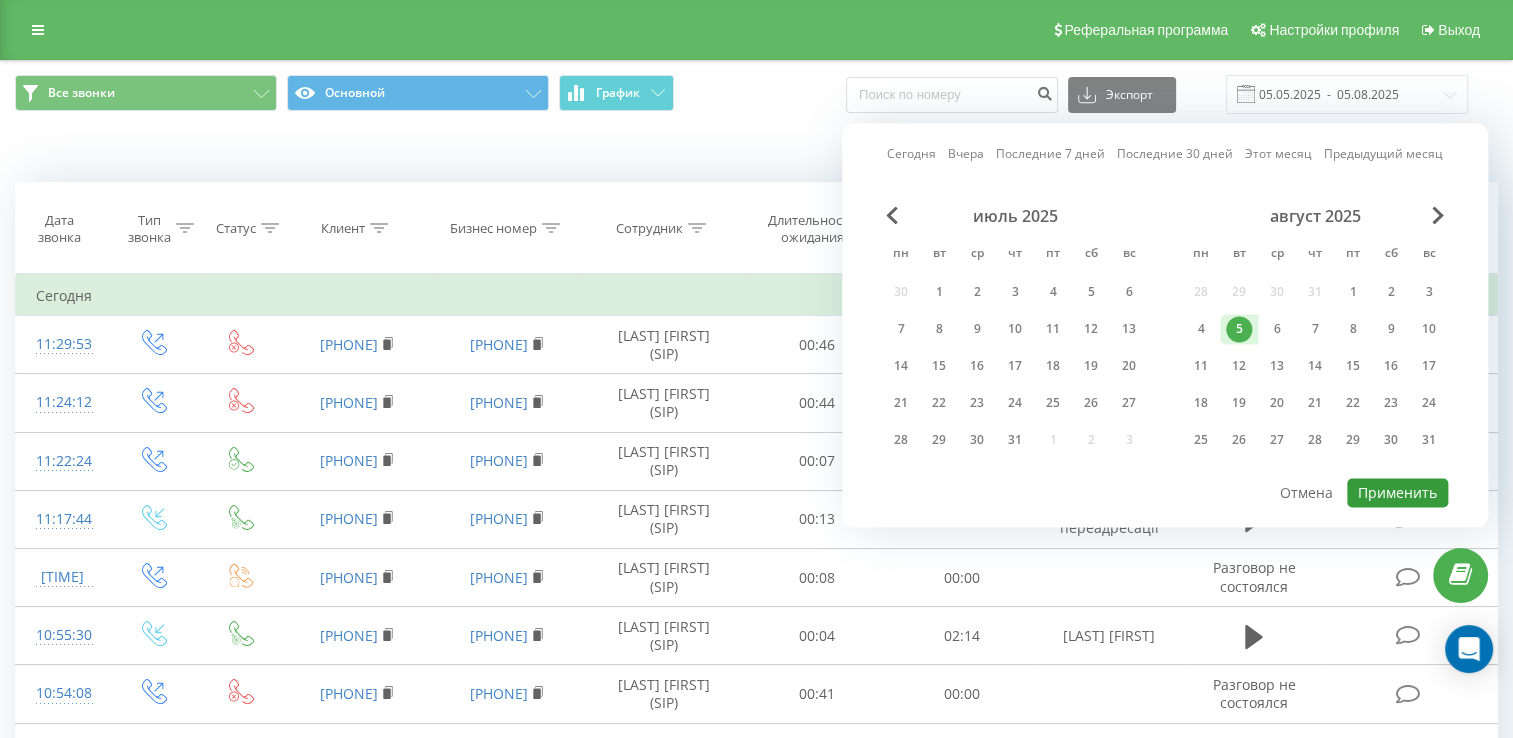 click on "Применить" at bounding box center [1397, 492] 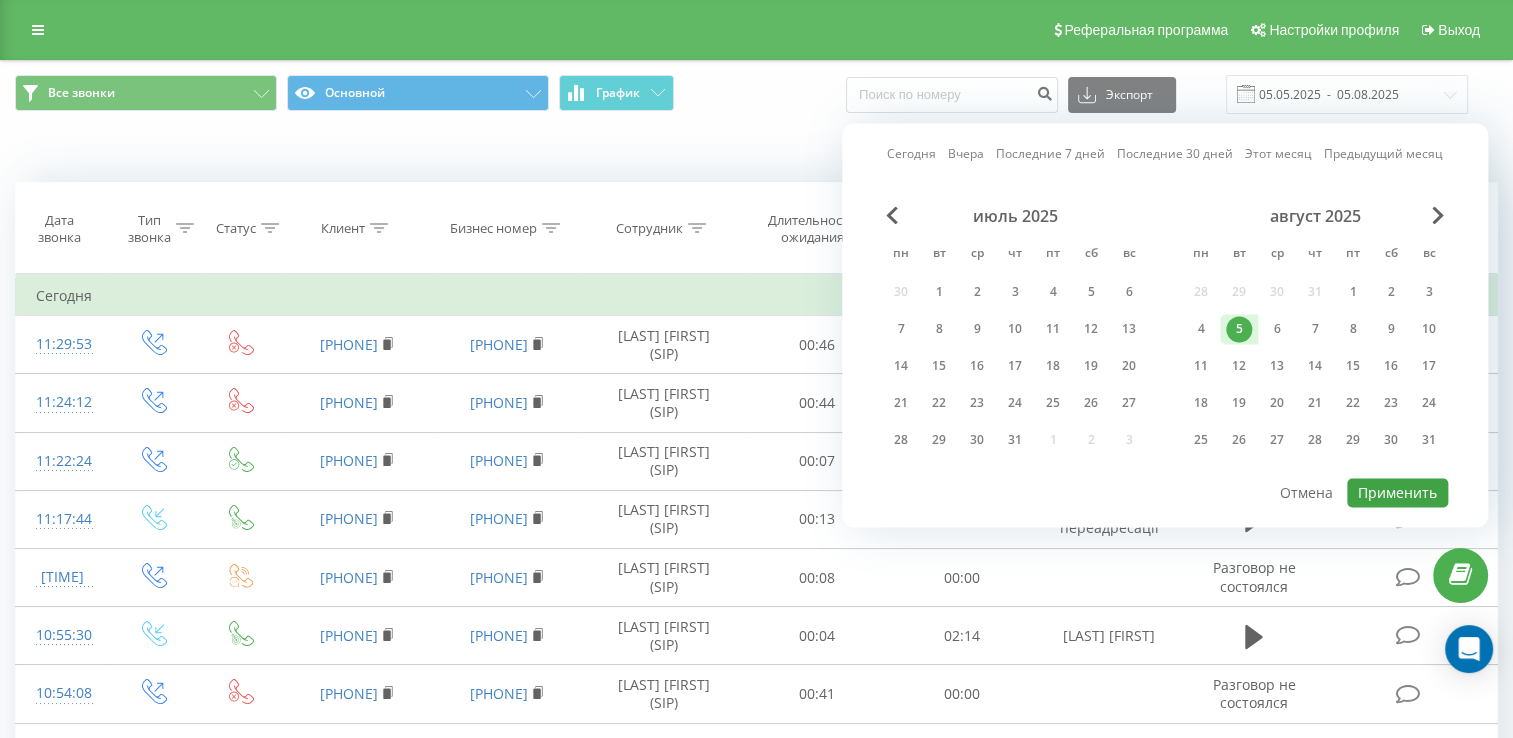 type on "05.08.2025  -  05.08.2025" 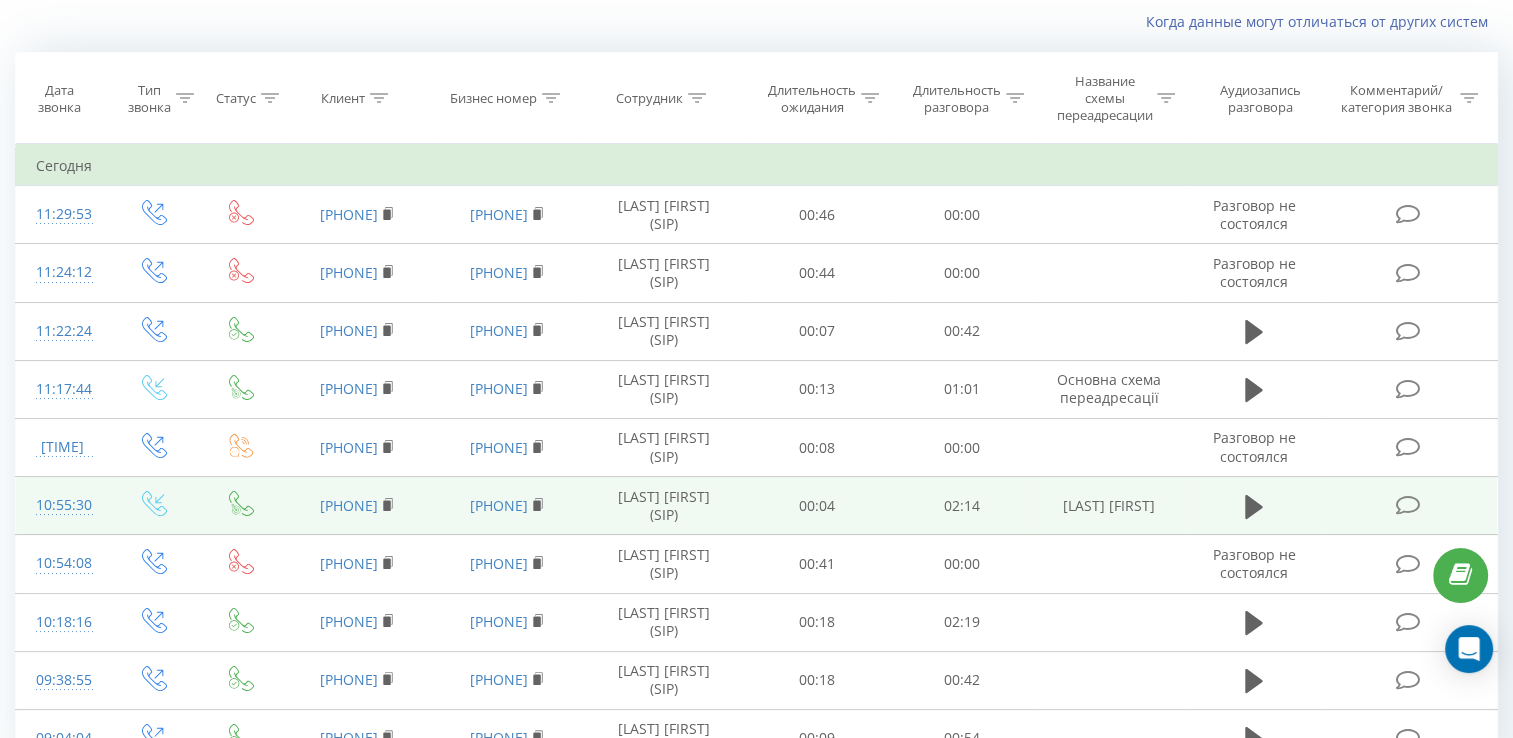 scroll, scrollTop: 0, scrollLeft: 0, axis: both 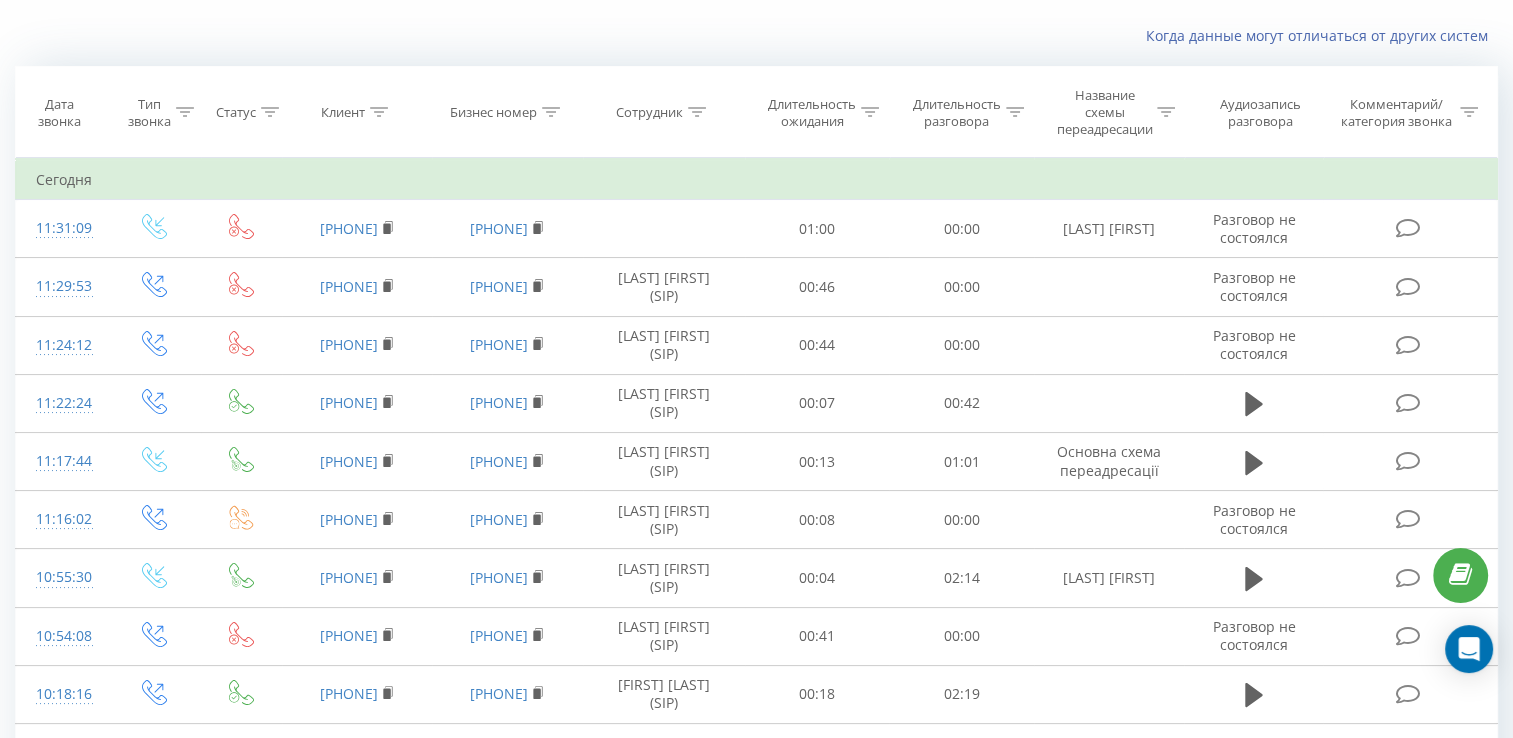 click at bounding box center (1166, 112) 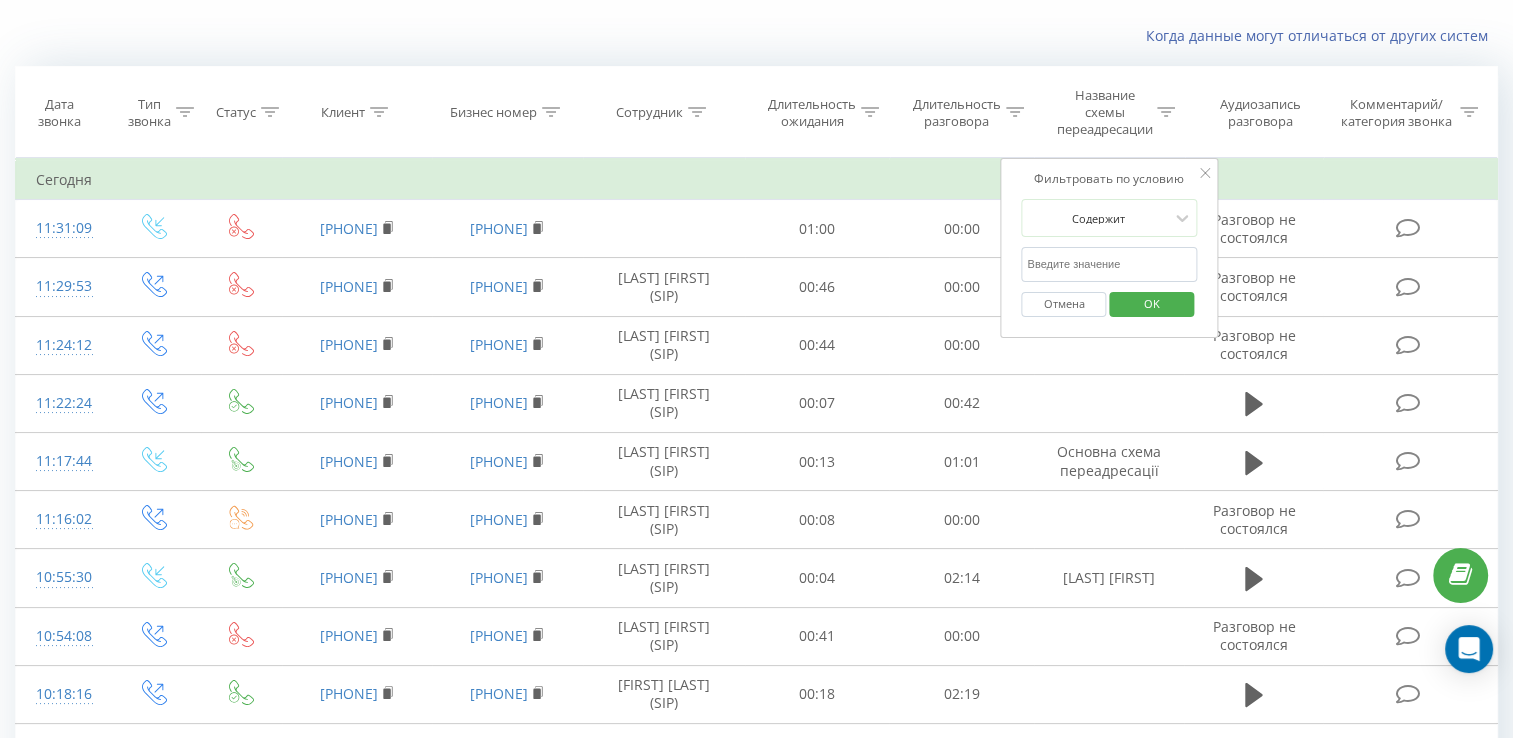 click 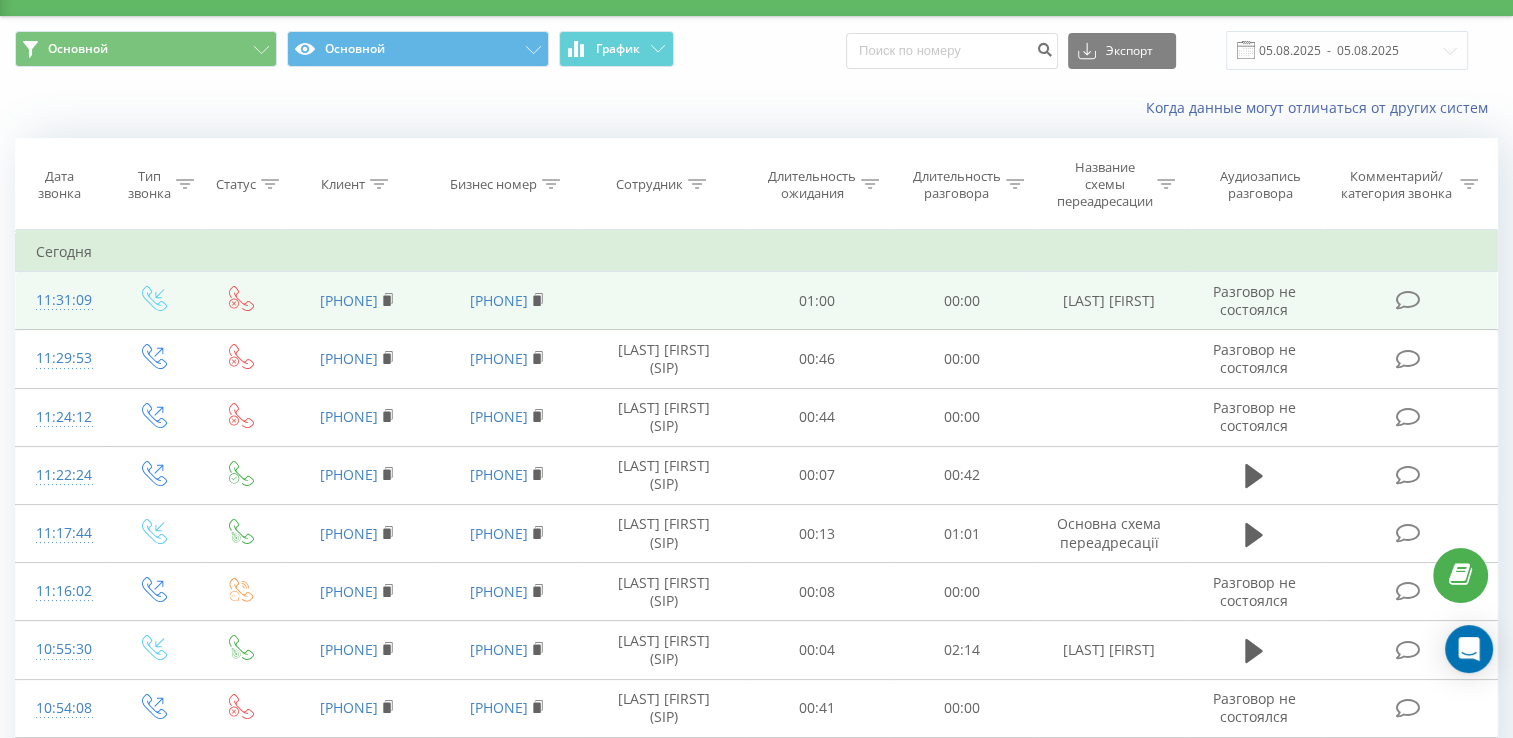 scroll, scrollTop: 8, scrollLeft: 0, axis: vertical 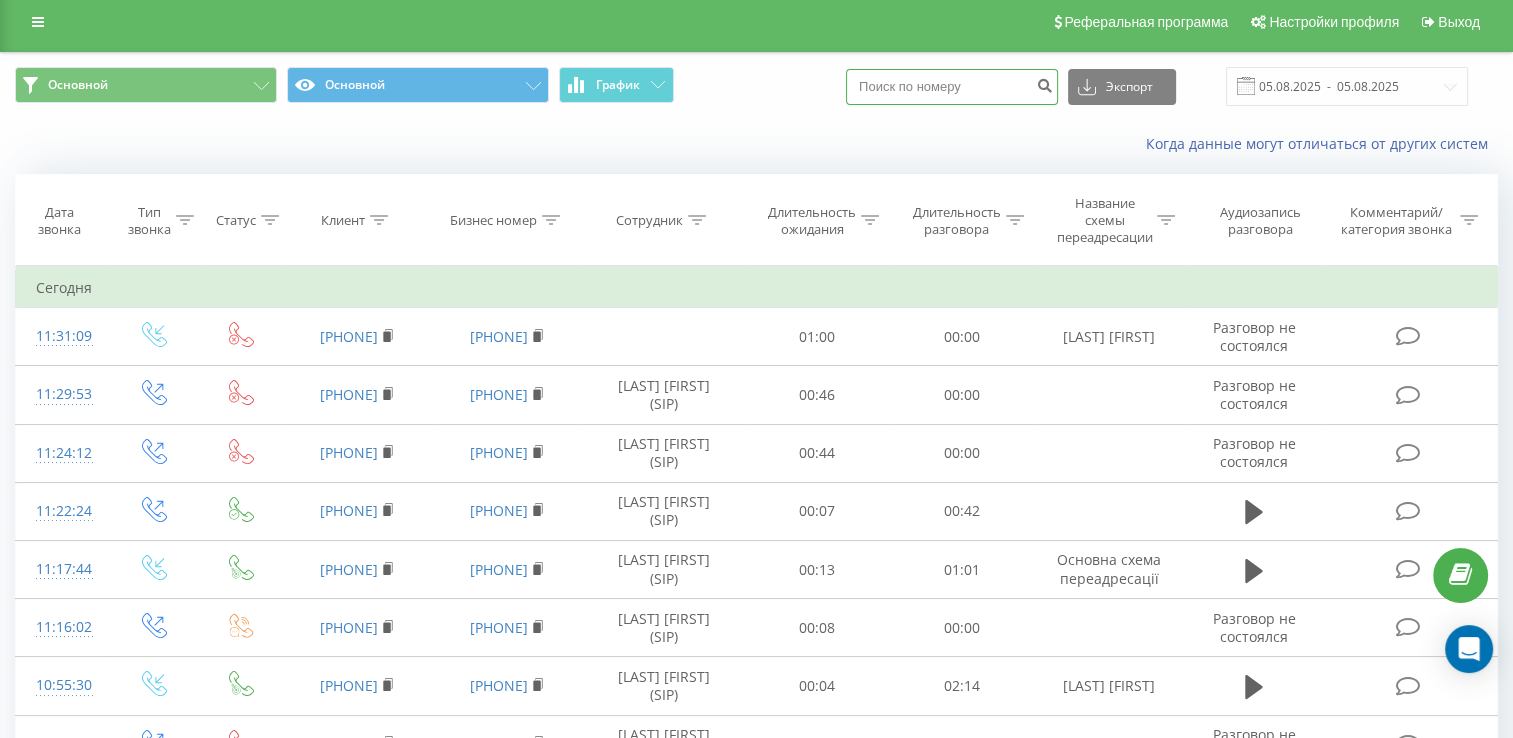 click at bounding box center (952, 87) 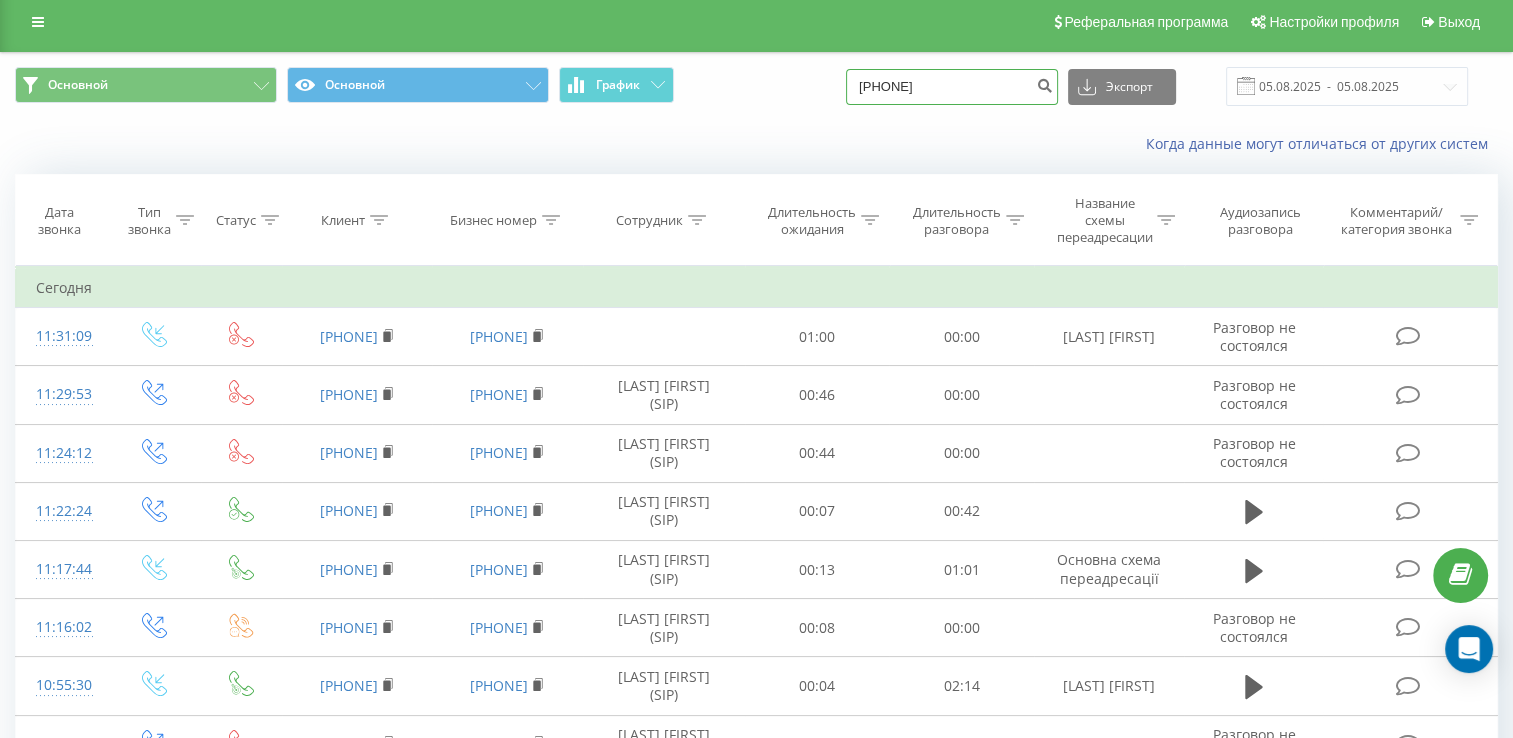 drag, startPoint x: 896, startPoint y: 85, endPoint x: 843, endPoint y: 87, distance: 53.037724 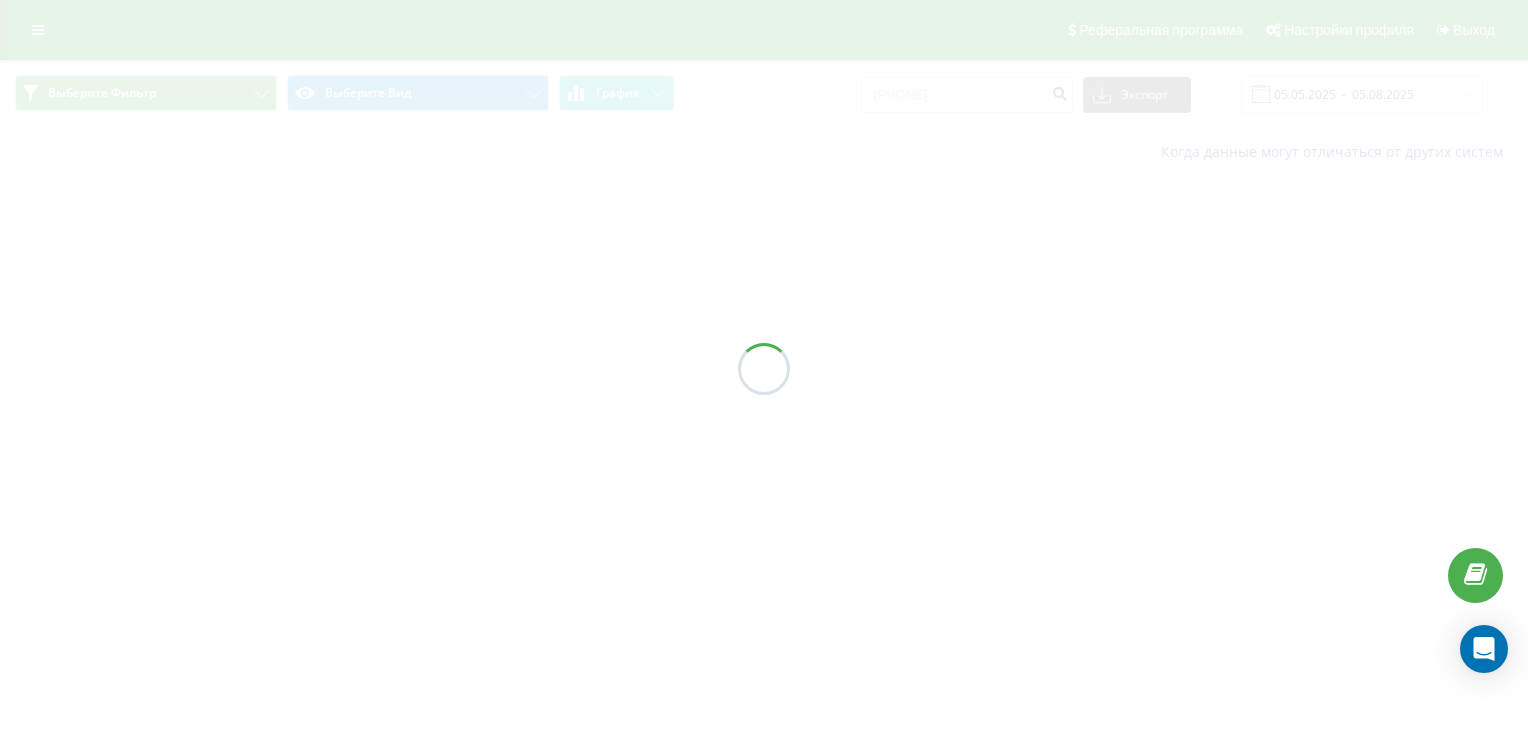 scroll, scrollTop: 0, scrollLeft: 0, axis: both 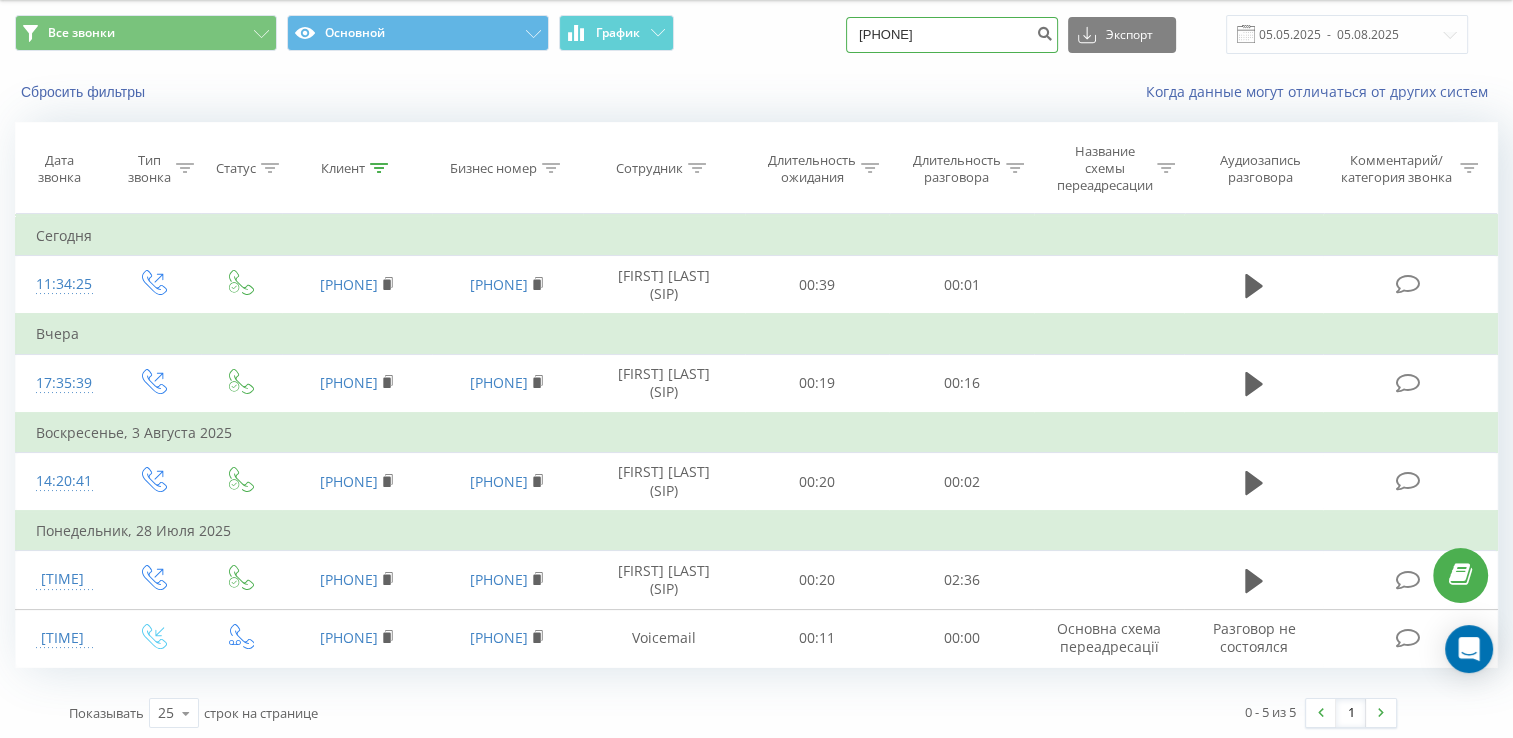 click on "[PHONE]" at bounding box center (952, 35) 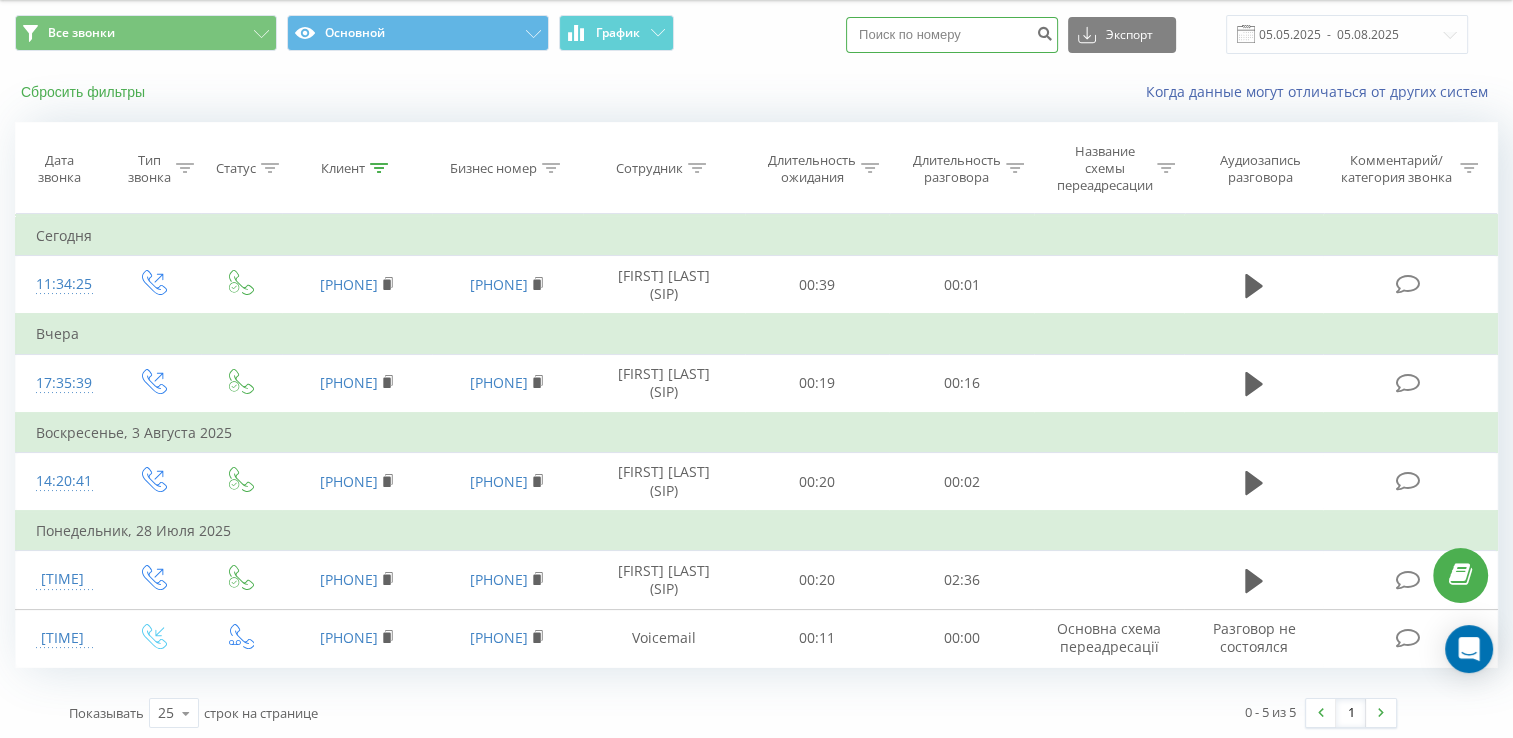 type 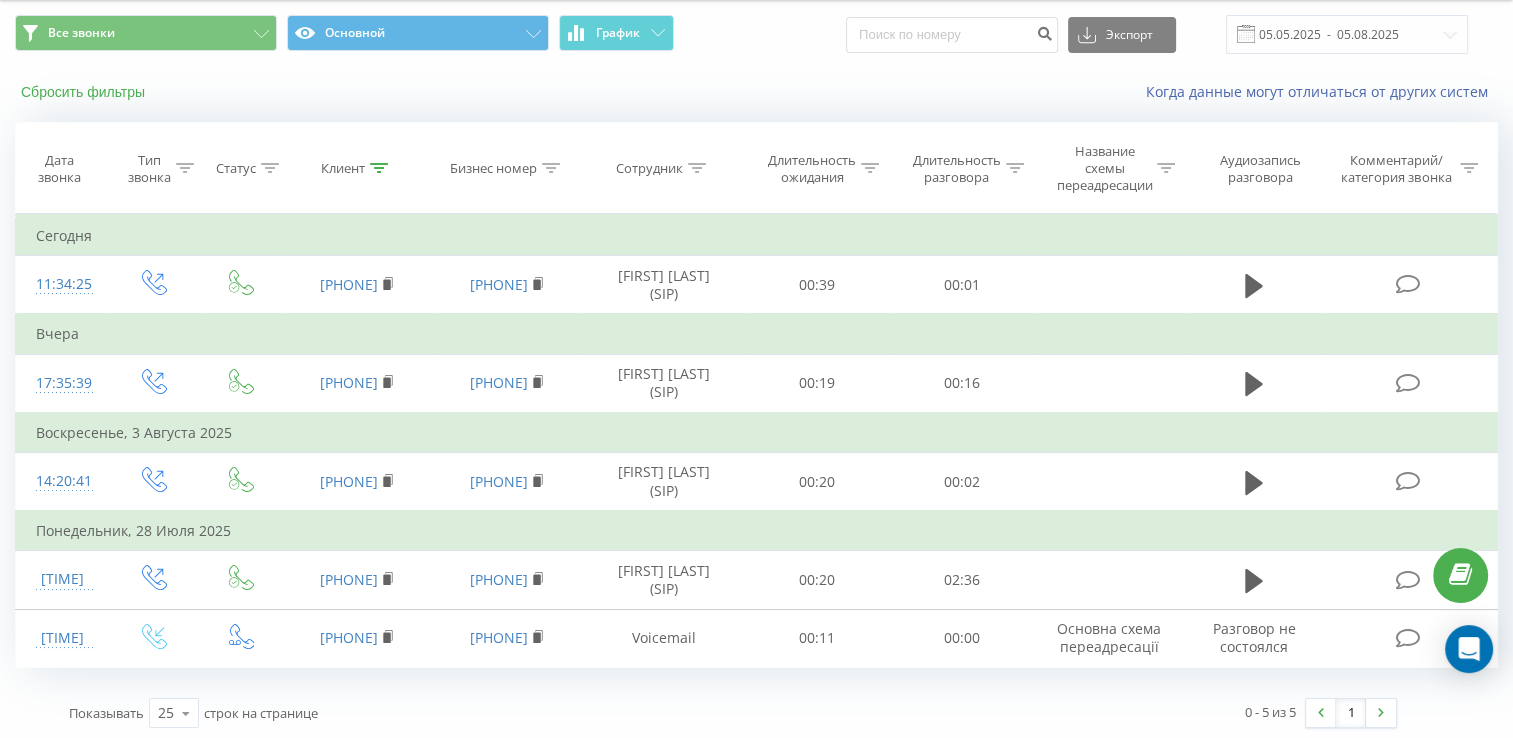 click on "Сбросить фильтры" at bounding box center (85, 92) 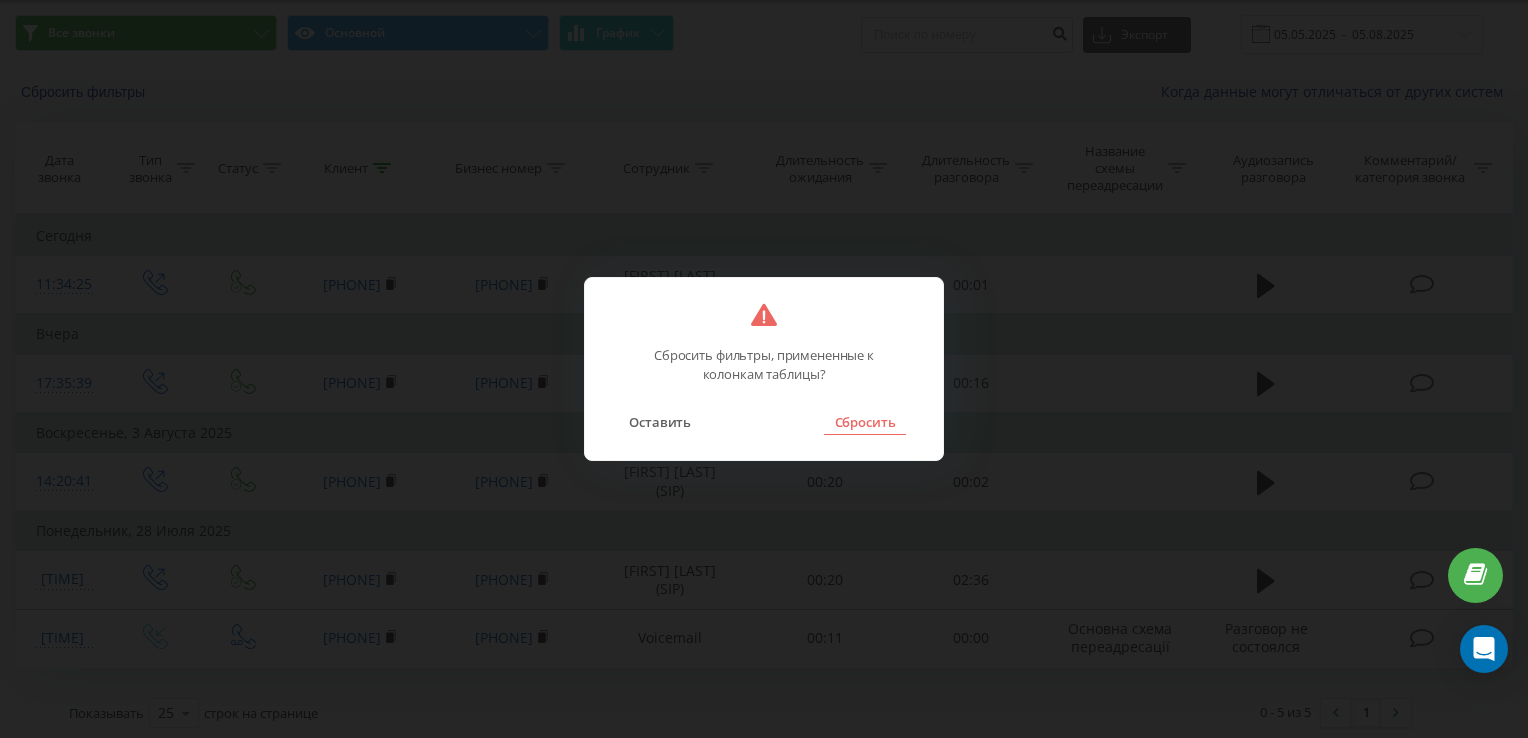 click on "Сбросить" at bounding box center (864, 422) 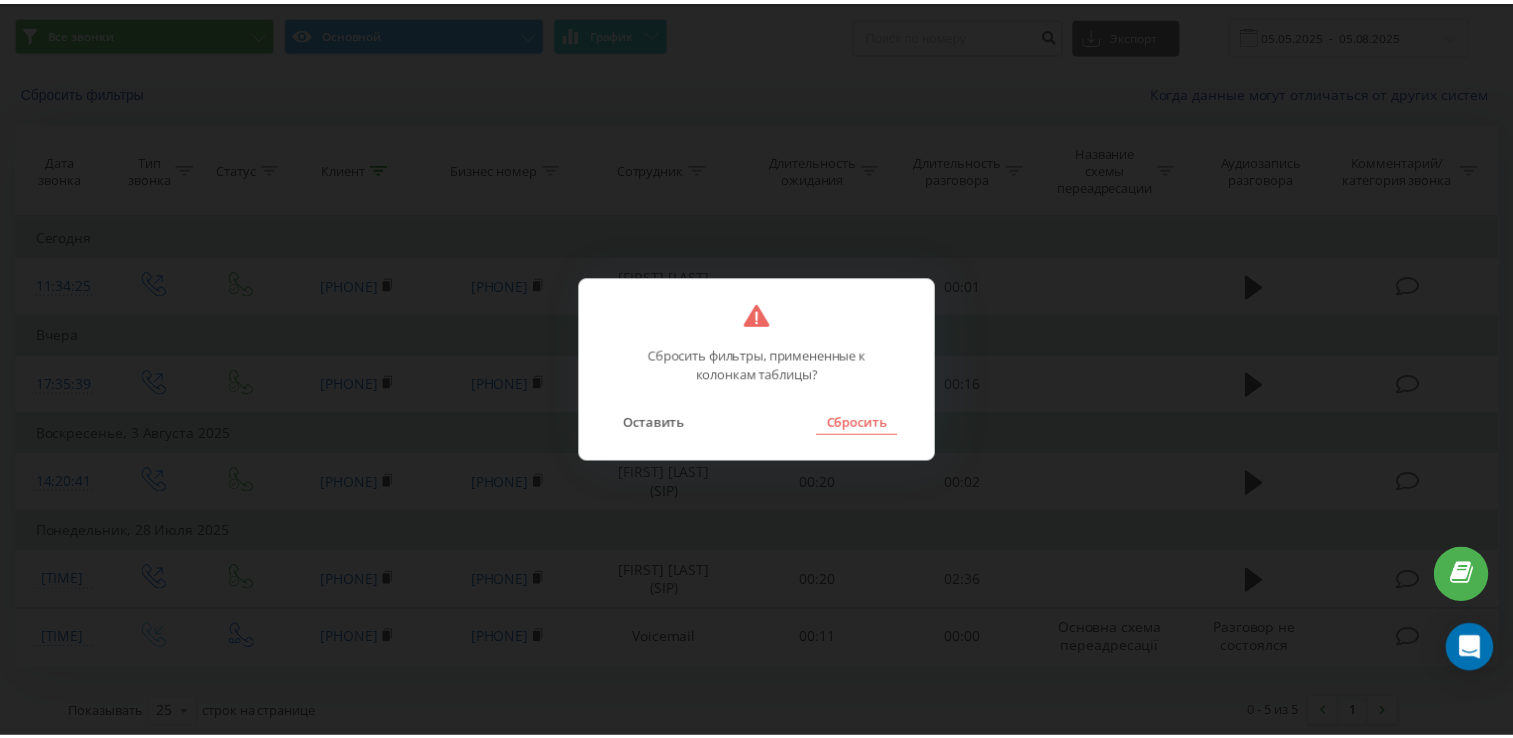 scroll, scrollTop: 0, scrollLeft: 0, axis: both 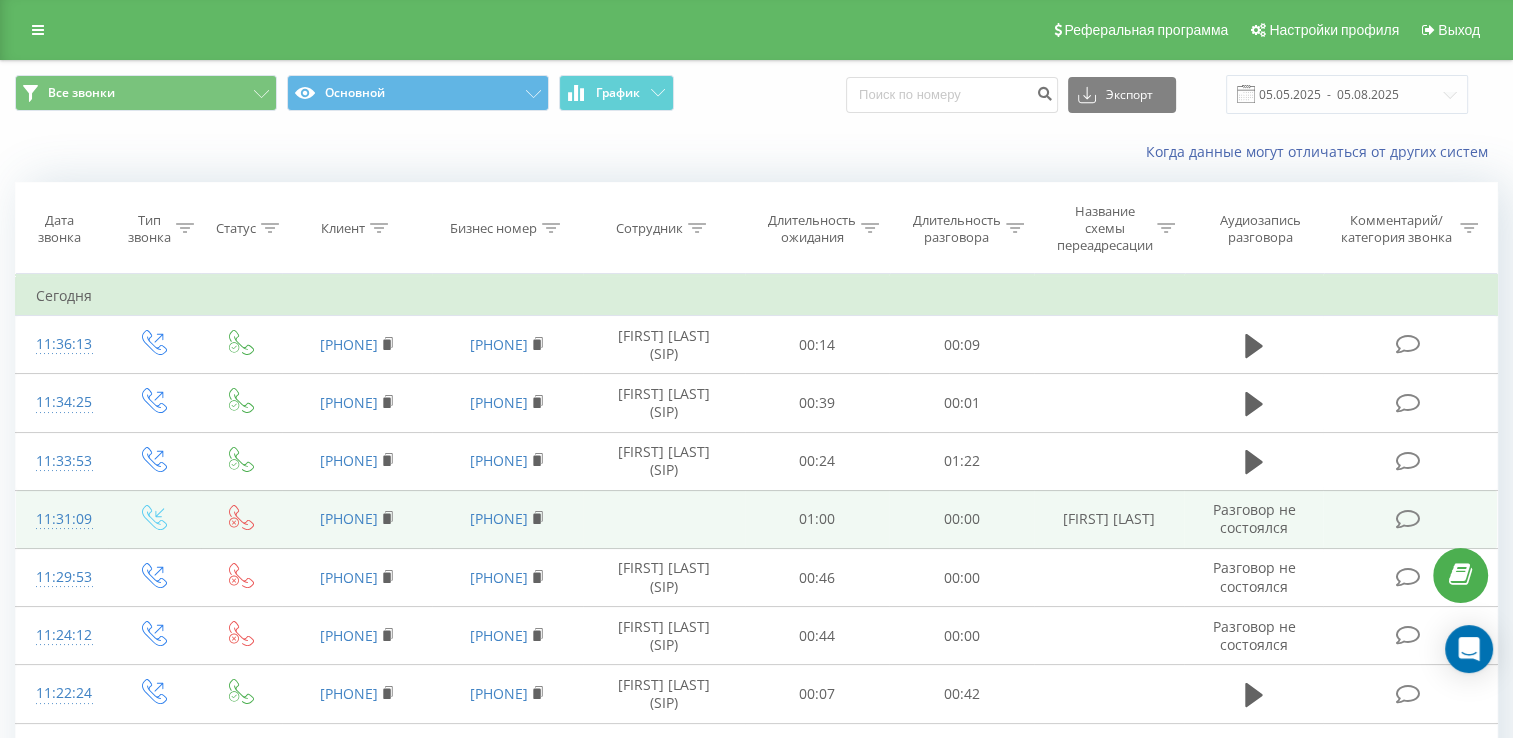 drag, startPoint x: 425, startPoint y: 515, endPoint x: 300, endPoint y: 510, distance: 125.09996 